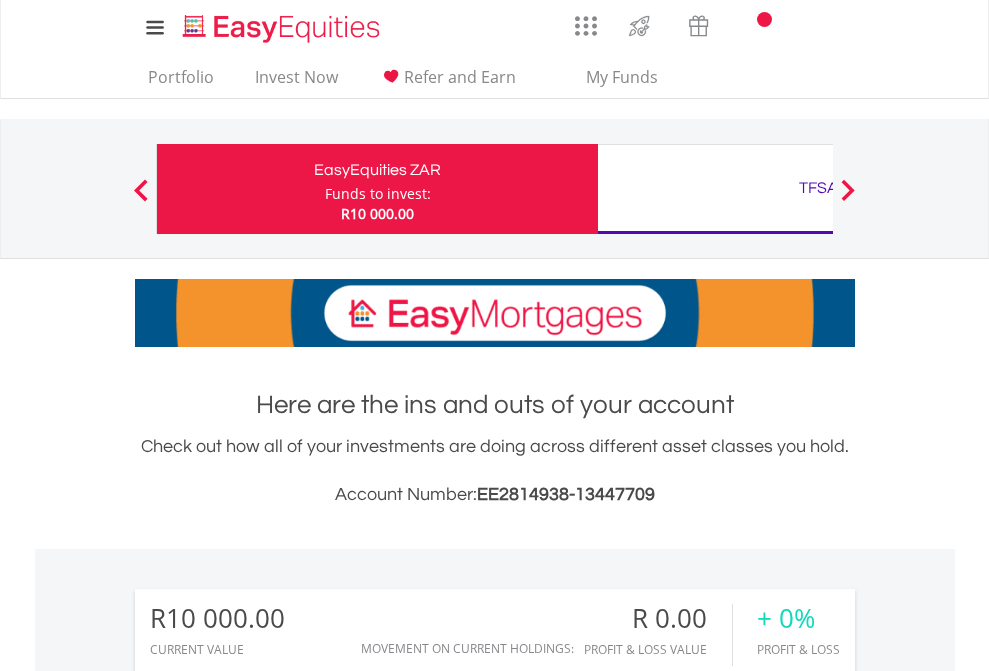 scroll, scrollTop: 0, scrollLeft: 0, axis: both 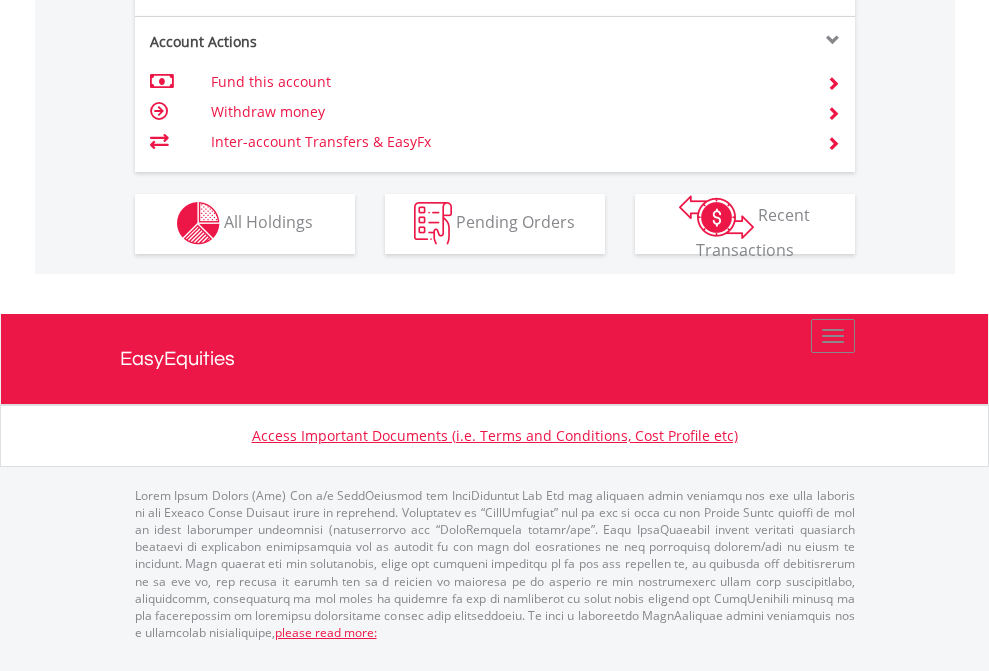 click on "Investment types" at bounding box center (706, -353) 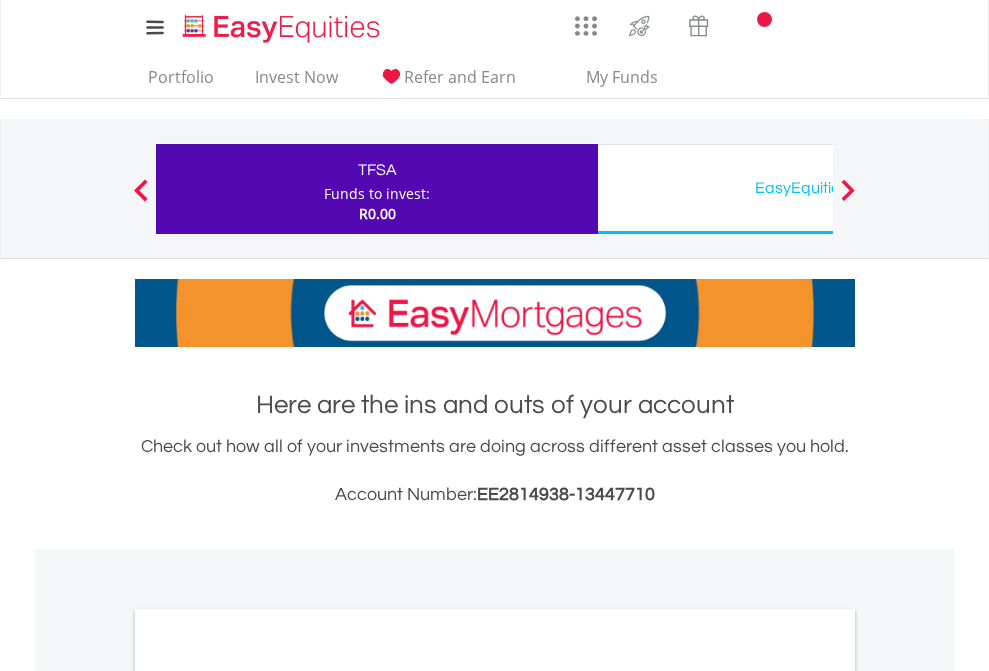 scroll, scrollTop: 0, scrollLeft: 0, axis: both 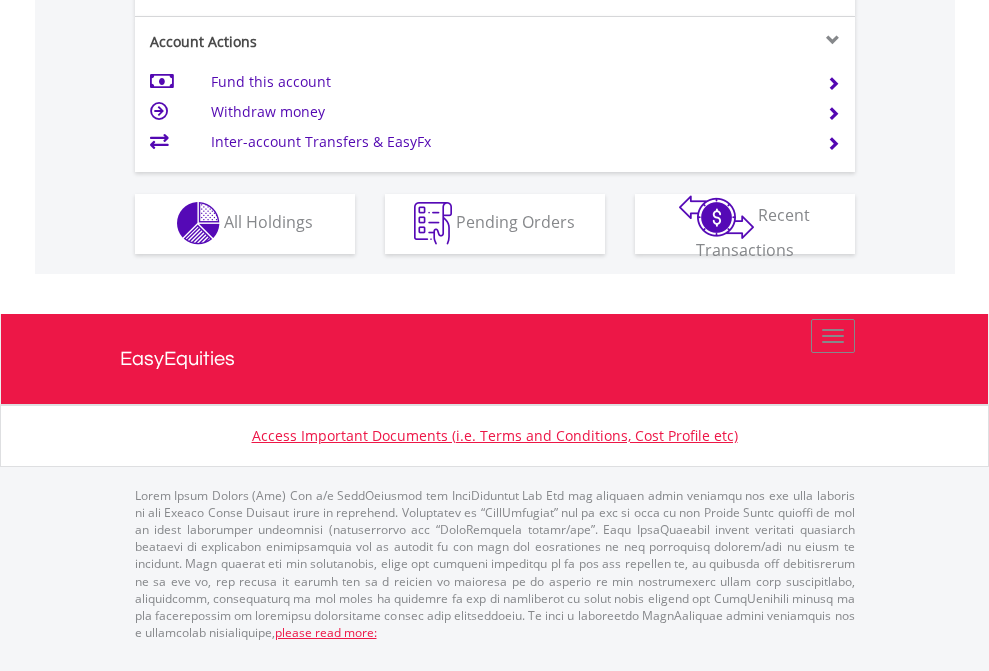 click on "Investment types" at bounding box center (706, -353) 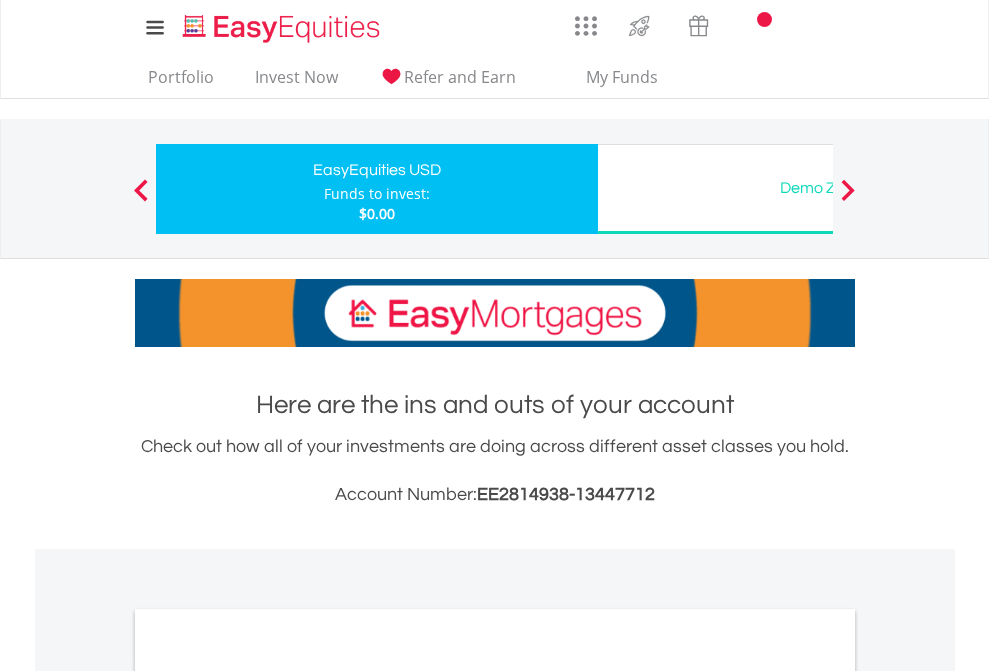 scroll, scrollTop: 0, scrollLeft: 0, axis: both 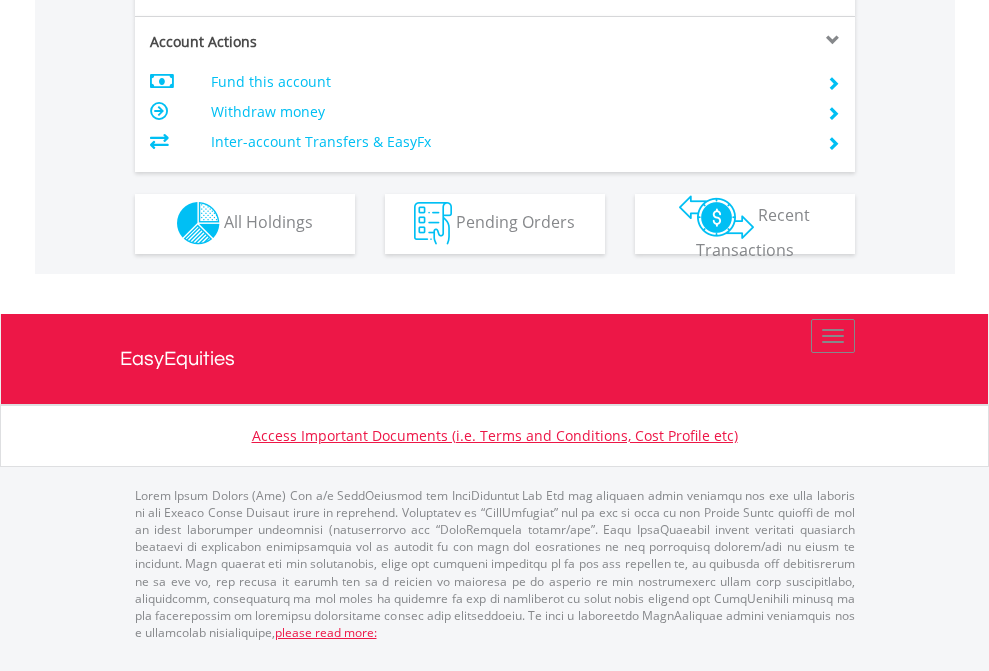 click on "Investment types" at bounding box center (706, -353) 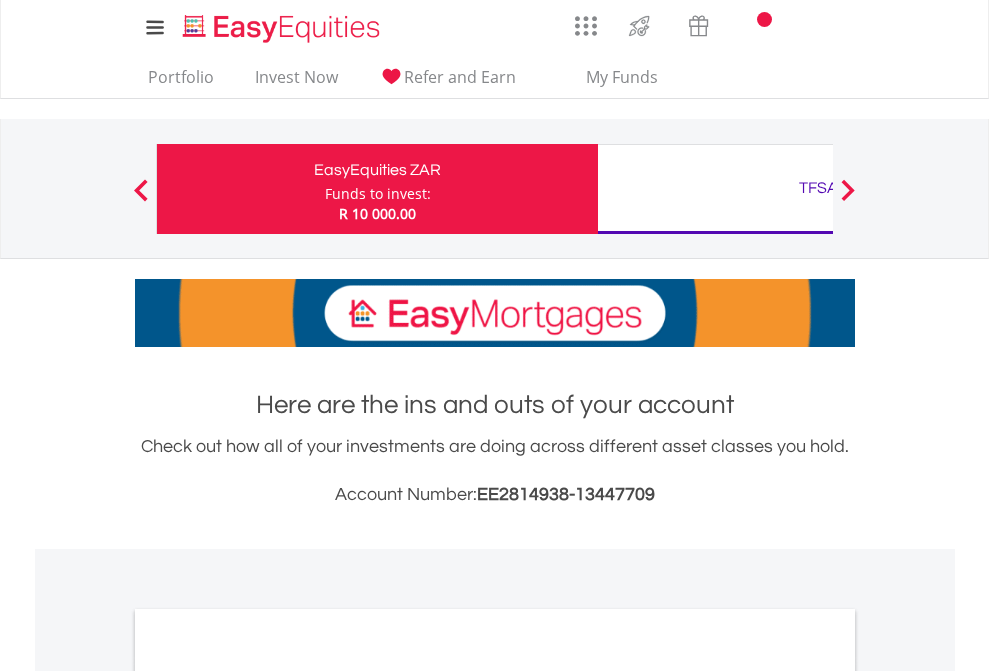 scroll, scrollTop: 1202, scrollLeft: 0, axis: vertical 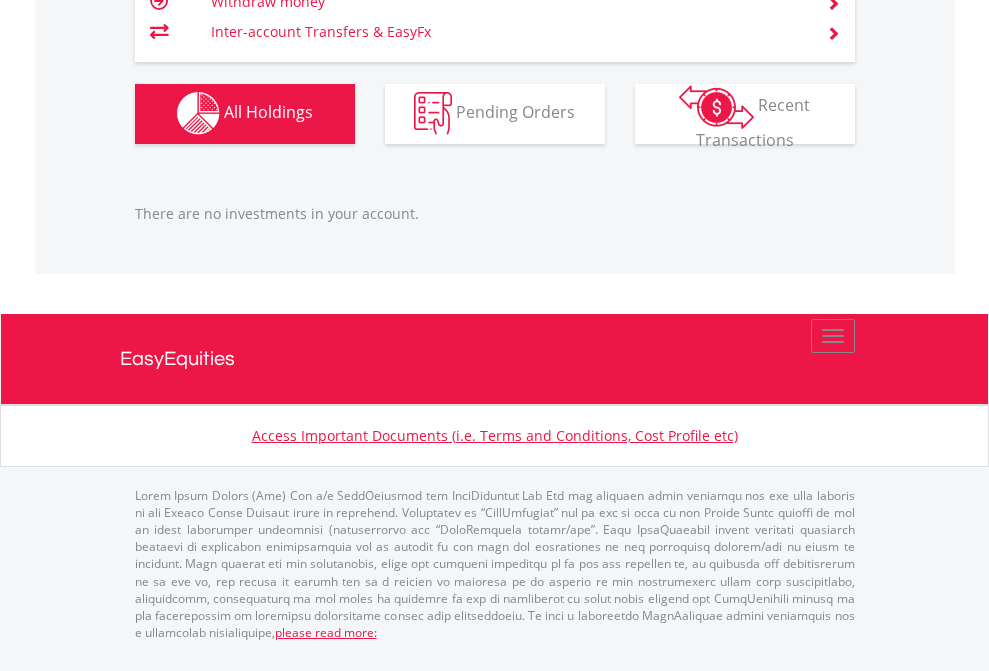 click on "TFSA" at bounding box center (818, -1142) 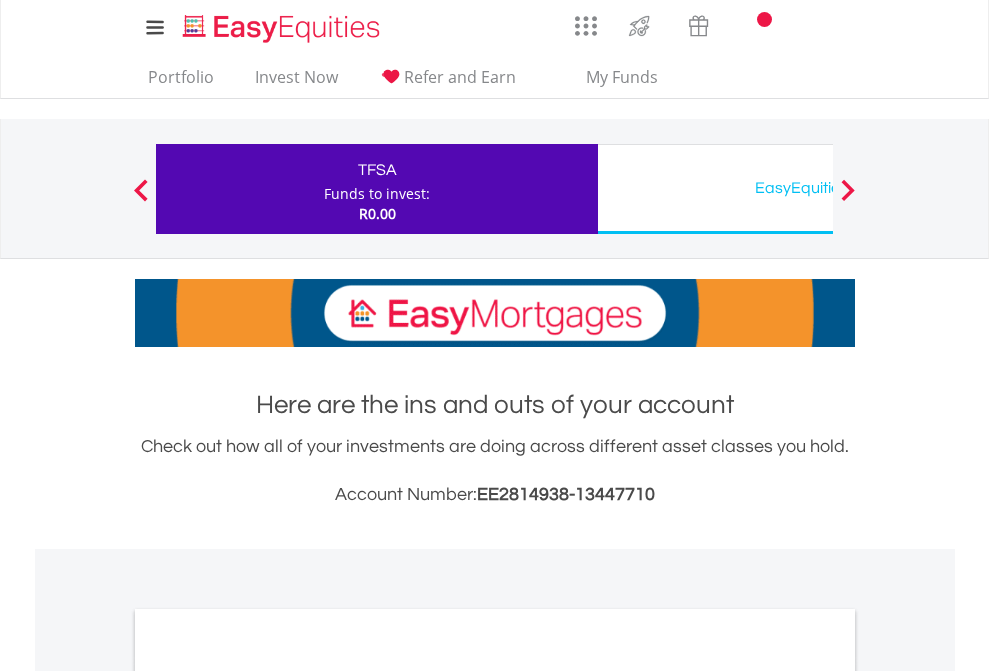 scroll, scrollTop: 0, scrollLeft: 0, axis: both 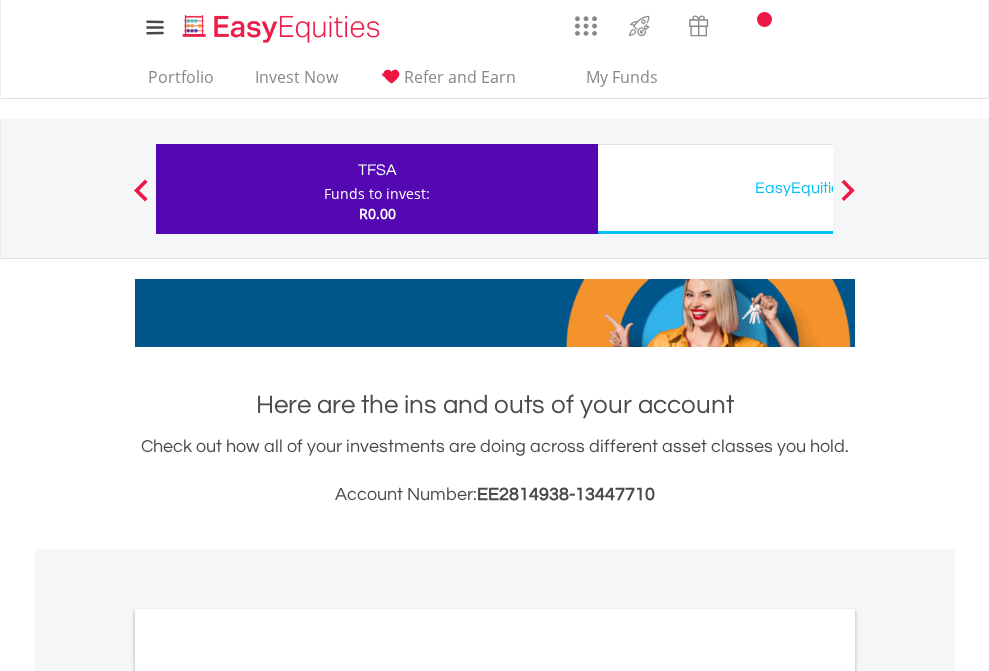 click on "All Holdings" at bounding box center (268, 1096) 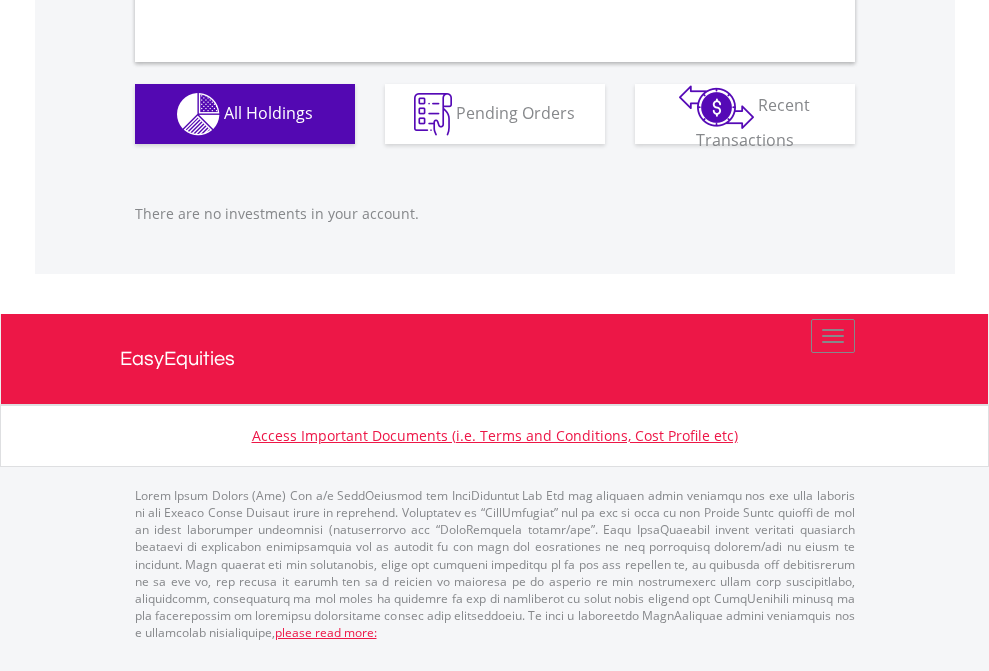scroll, scrollTop: 1980, scrollLeft: 0, axis: vertical 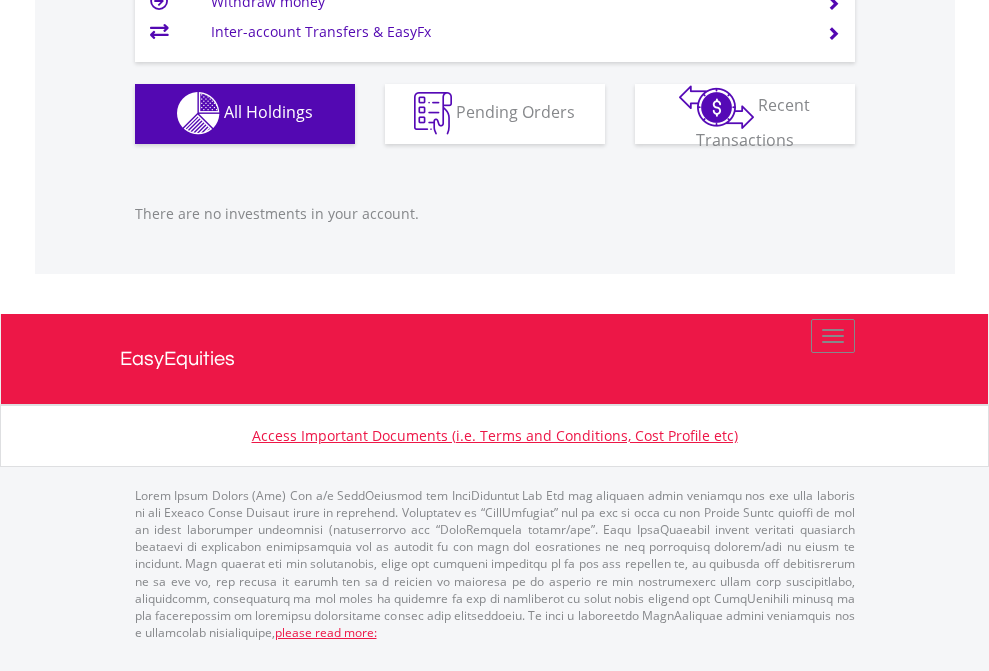click on "EasyEquities USD" at bounding box center (818, -1142) 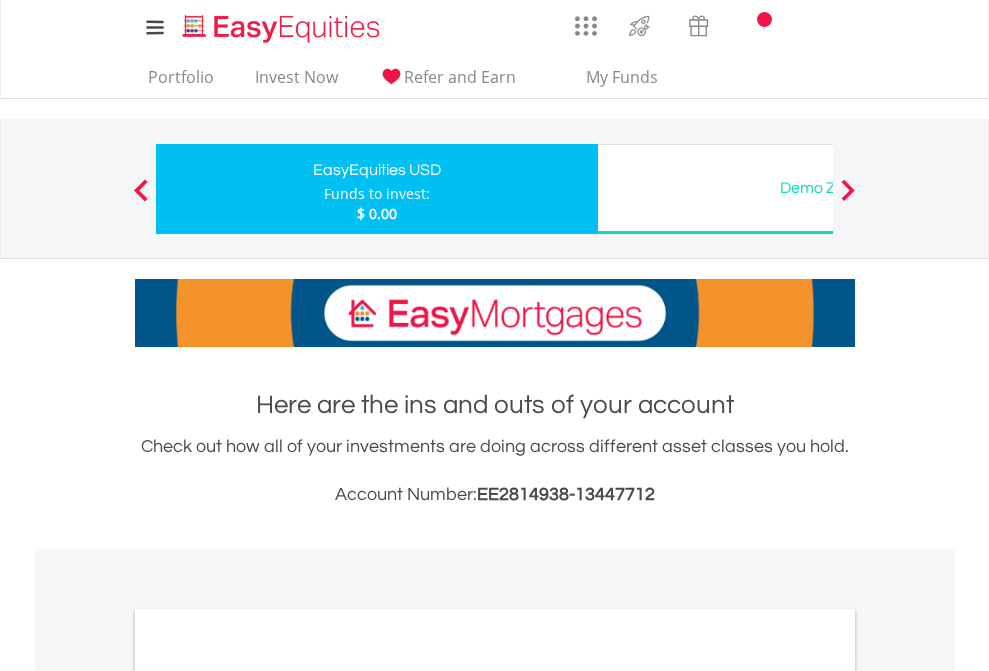 scroll, scrollTop: 1202, scrollLeft: 0, axis: vertical 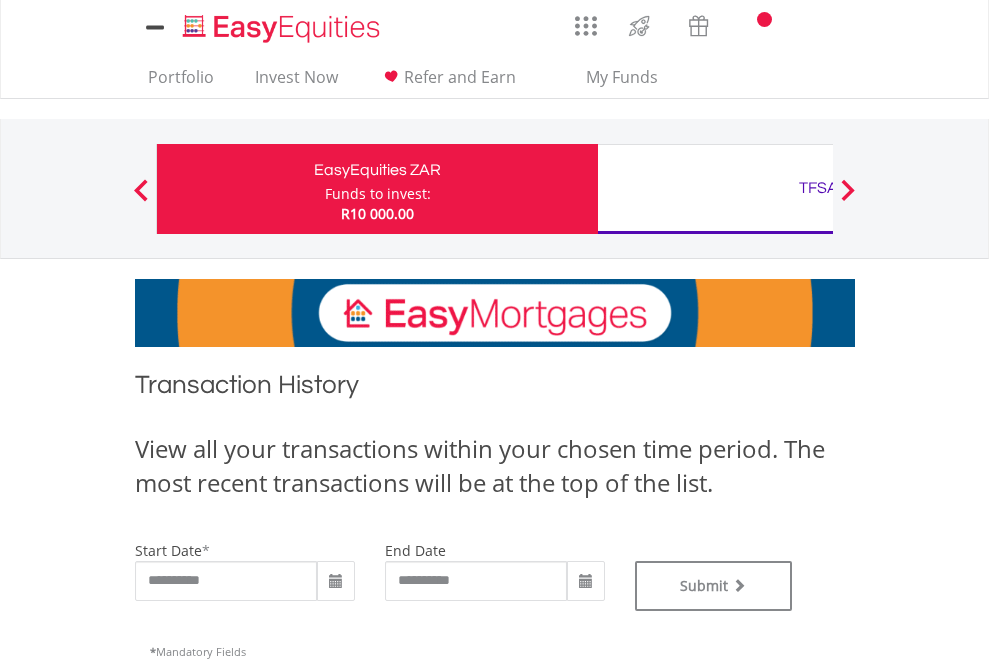 type on "**********" 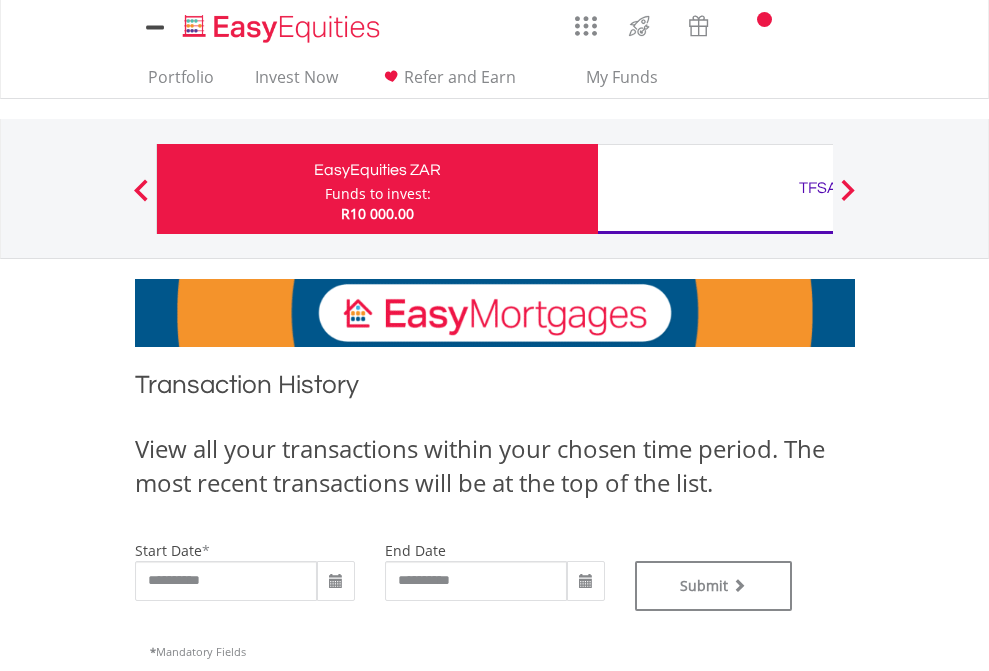 type on "**********" 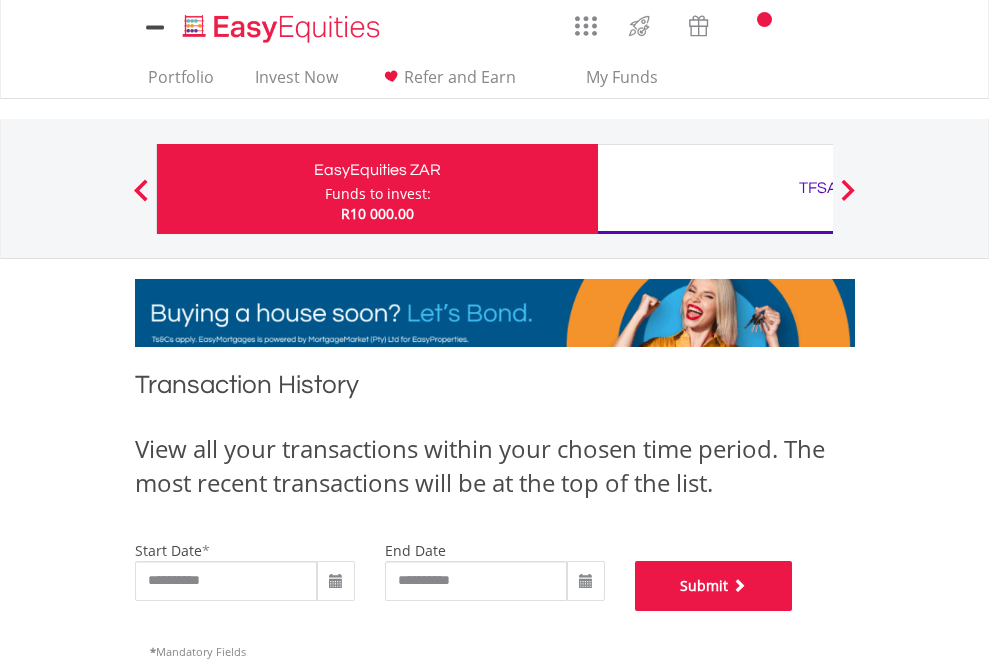 click on "Submit" at bounding box center (714, 586) 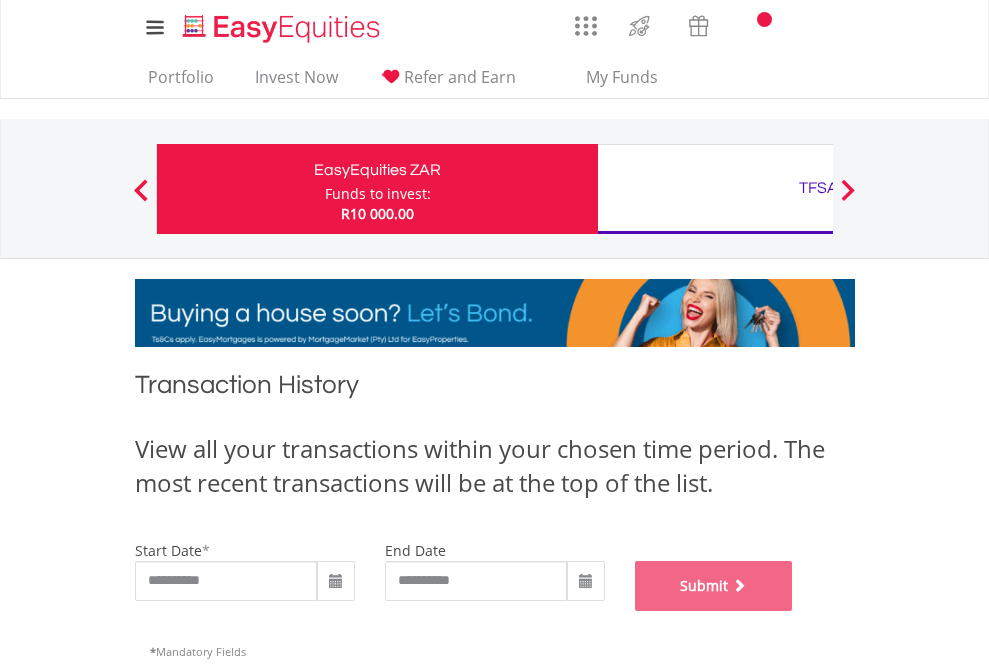 scroll, scrollTop: 811, scrollLeft: 0, axis: vertical 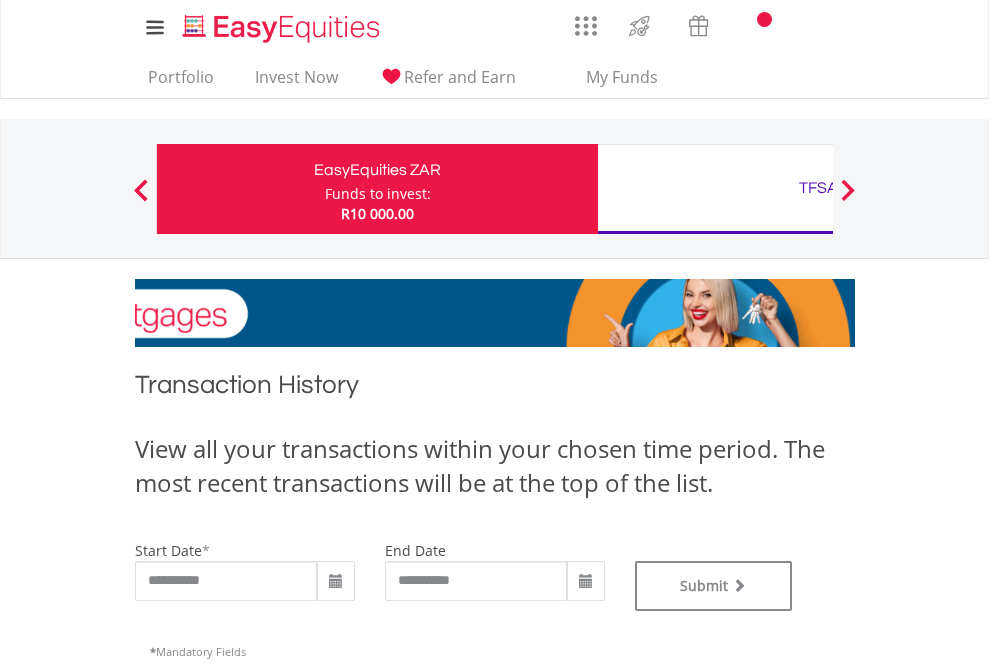 click on "TFSA" at bounding box center (818, 188) 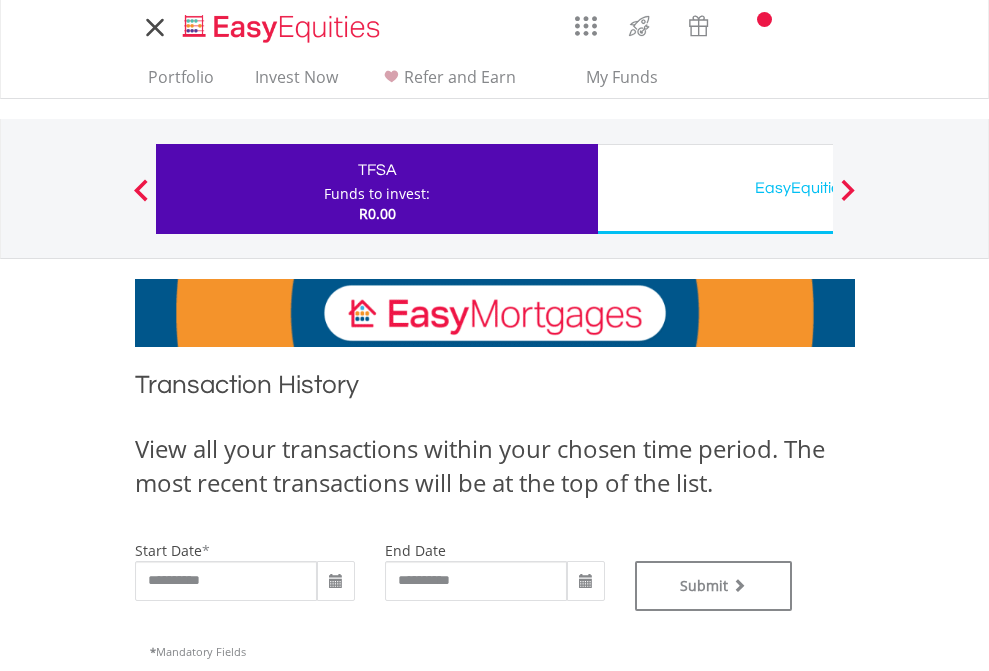 scroll, scrollTop: 0, scrollLeft: 0, axis: both 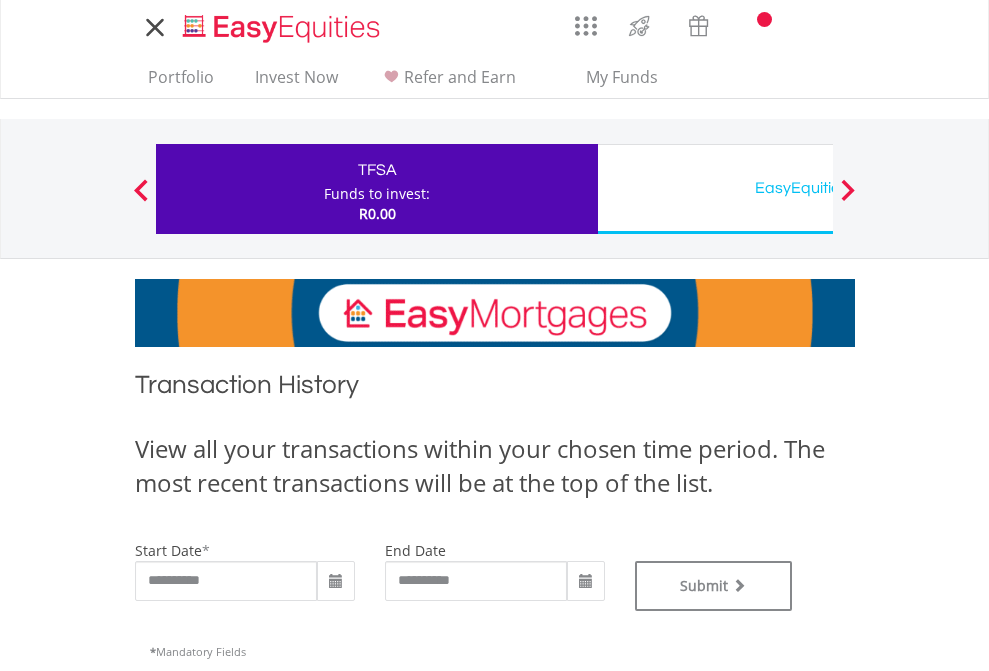 type on "**********" 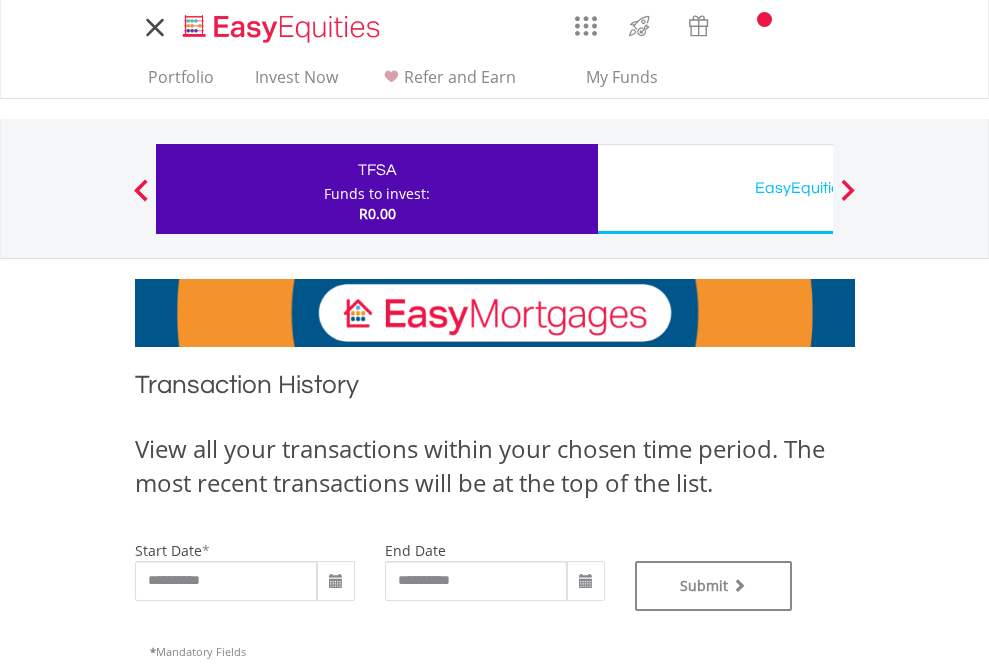 type on "**********" 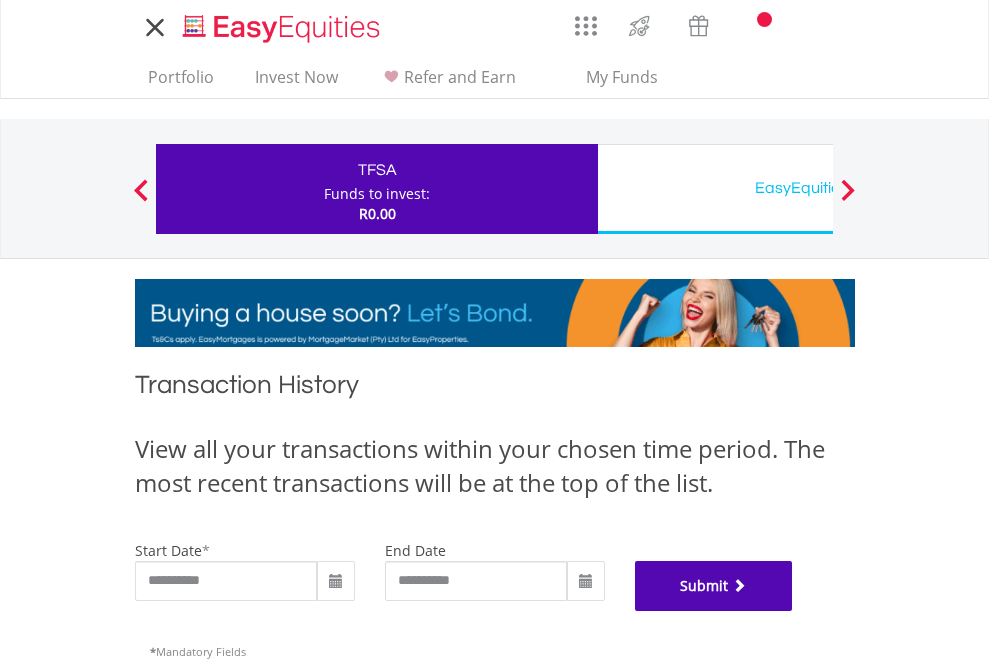 click on "Submit" at bounding box center [714, 586] 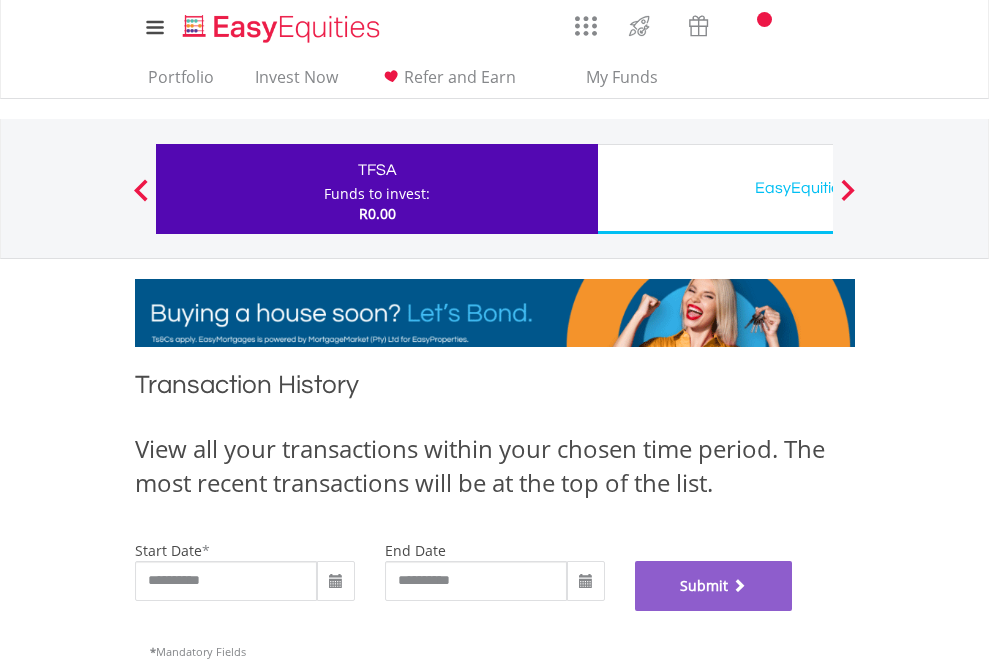 scroll, scrollTop: 811, scrollLeft: 0, axis: vertical 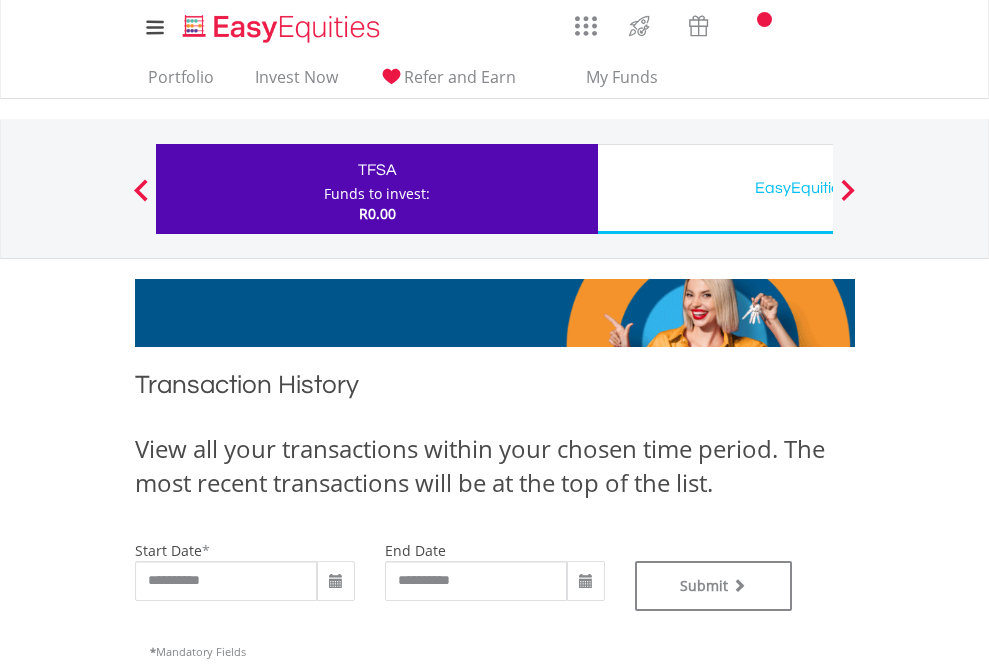 click on "EasyEquities USD" at bounding box center [818, 188] 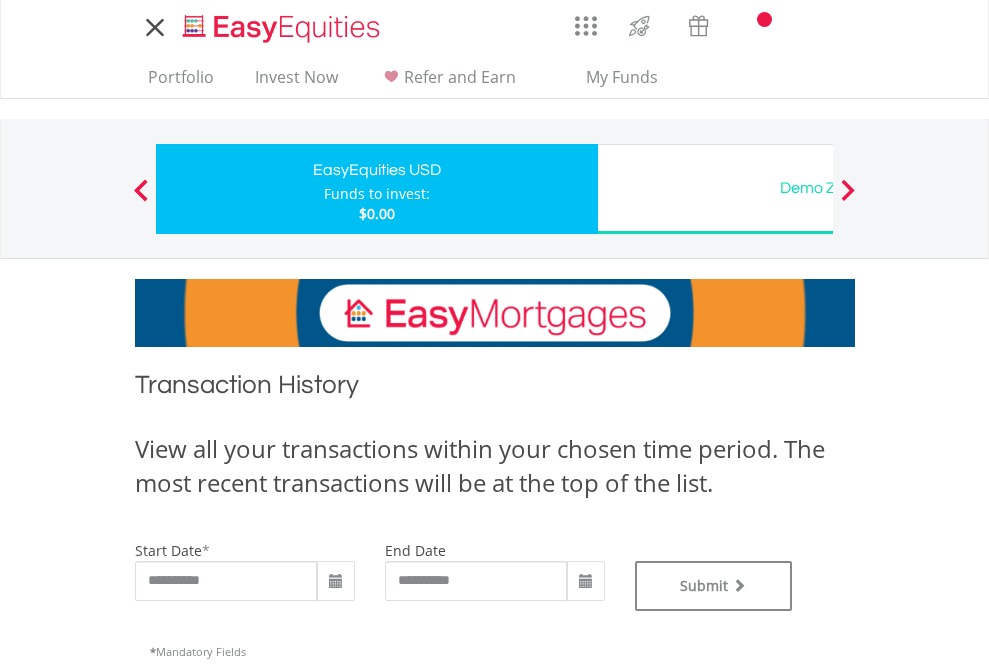 scroll, scrollTop: 0, scrollLeft: 0, axis: both 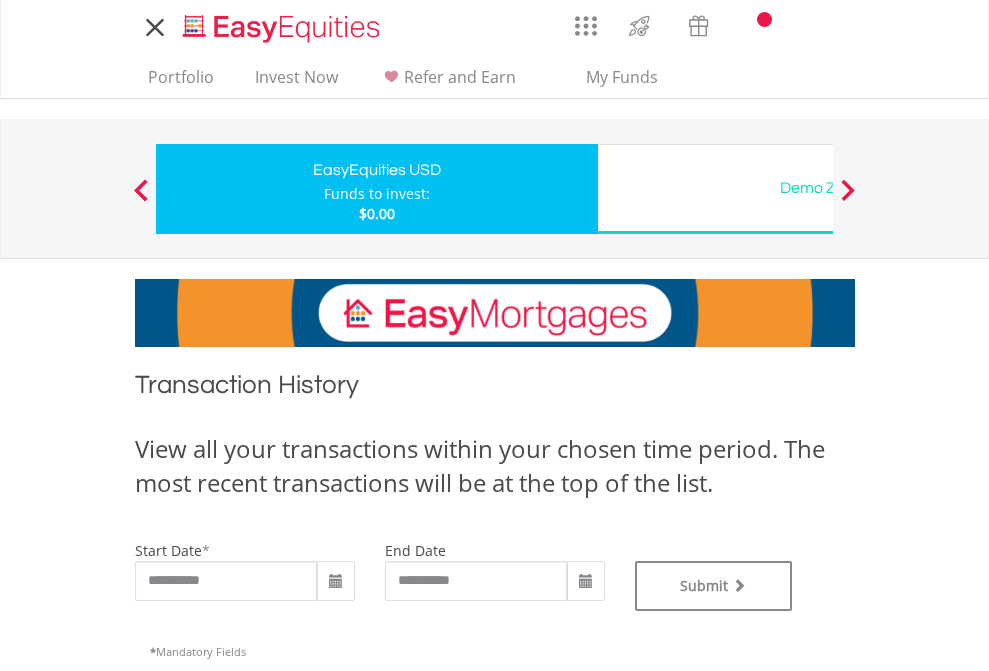 type on "**********" 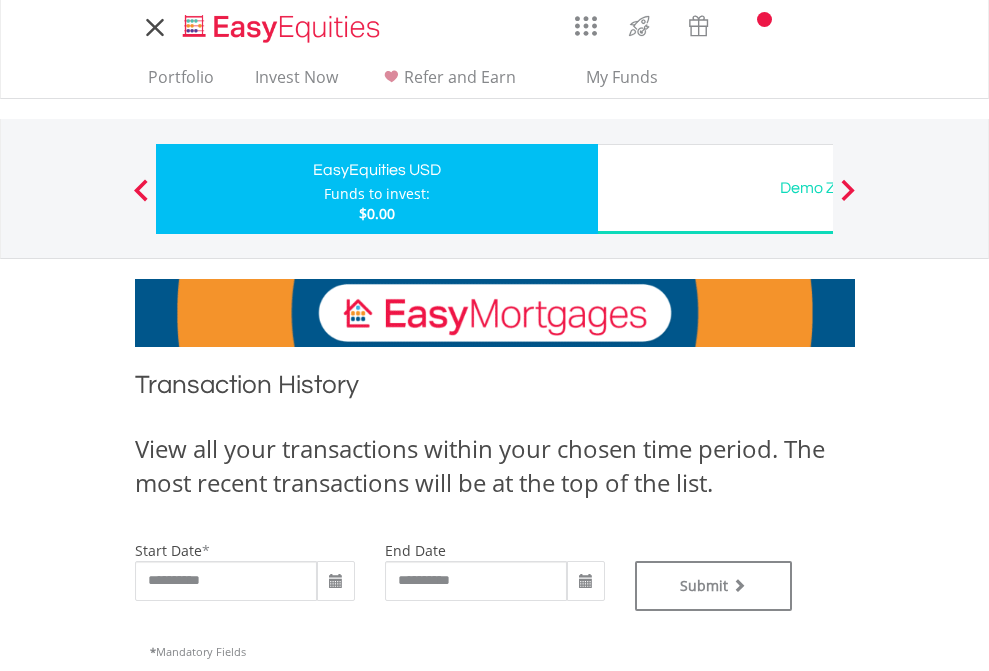 type on "**********" 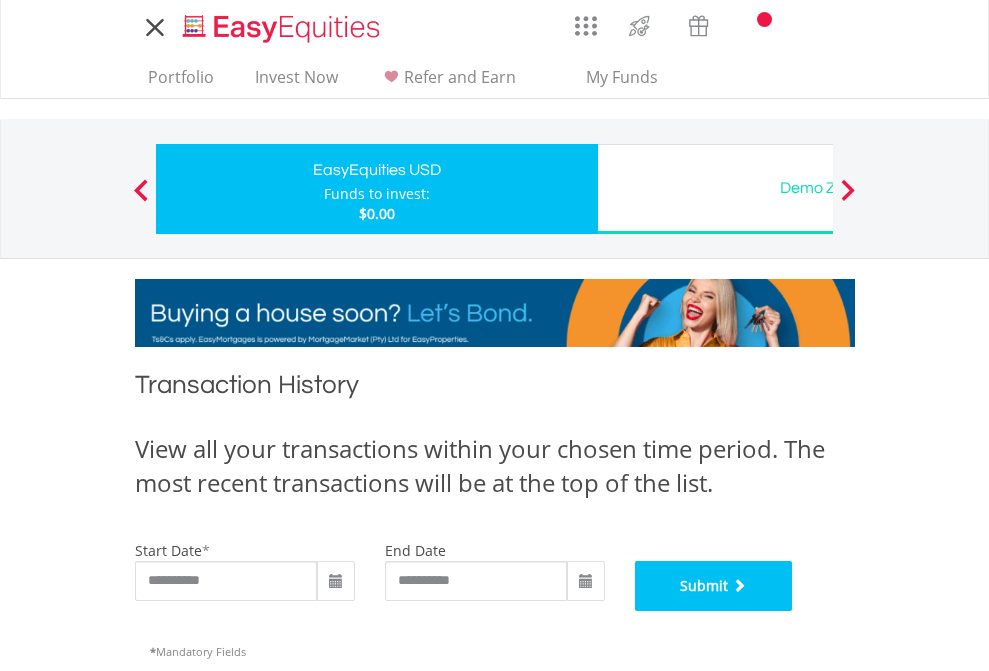 click on "Submit" at bounding box center (714, 586) 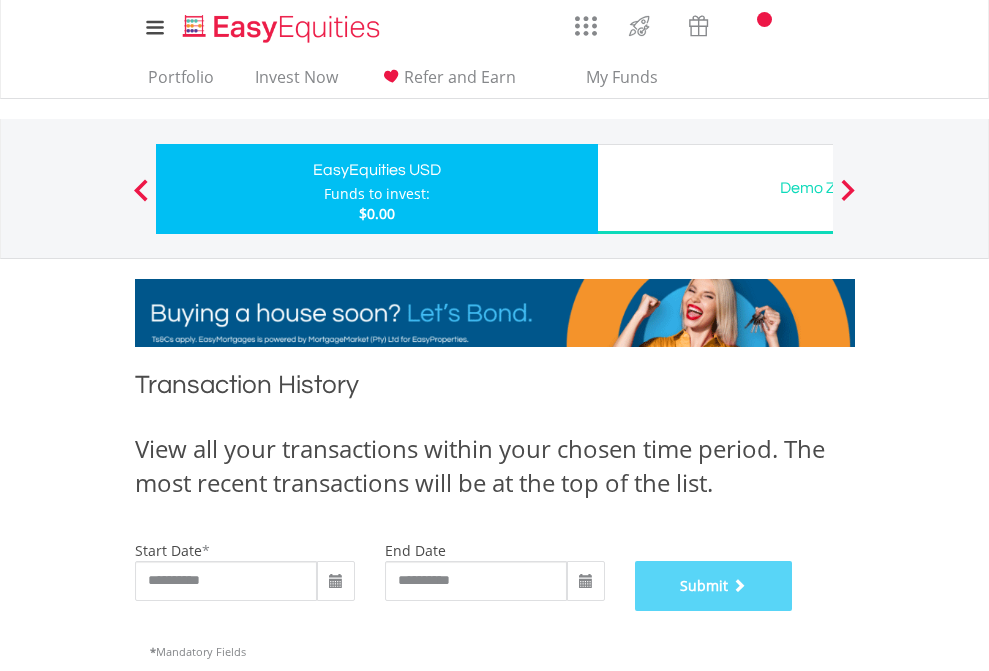 scroll, scrollTop: 811, scrollLeft: 0, axis: vertical 